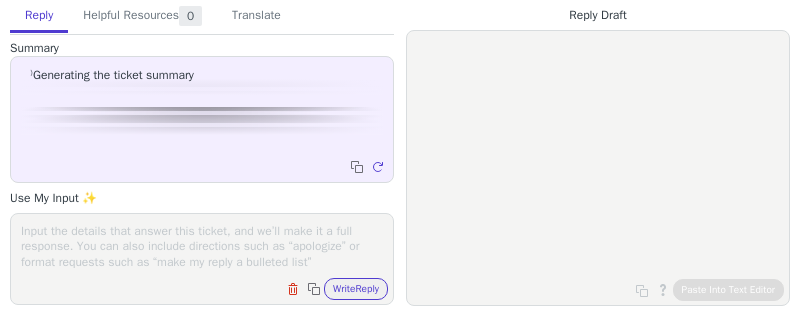 scroll, scrollTop: 0, scrollLeft: 0, axis: both 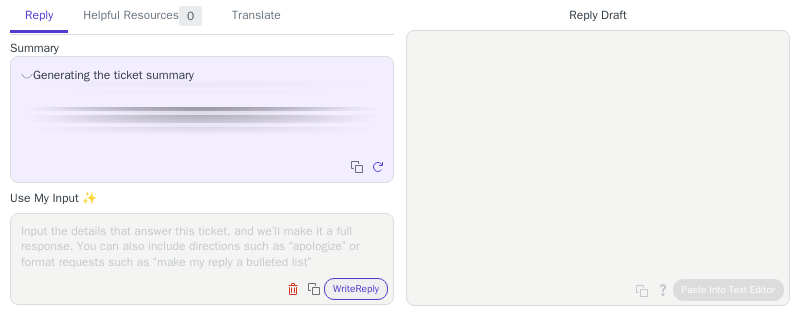 click at bounding box center (202, 246) 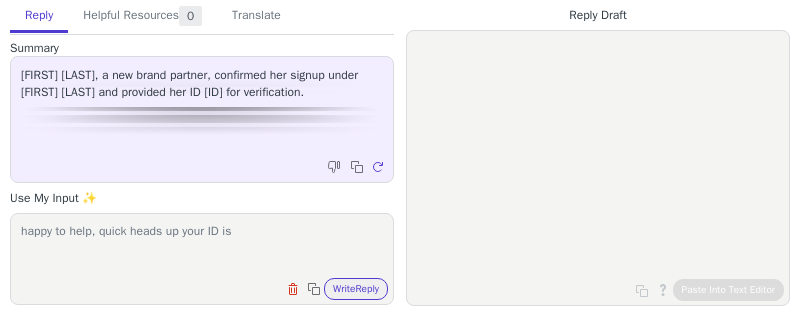 paste on "[ID]" 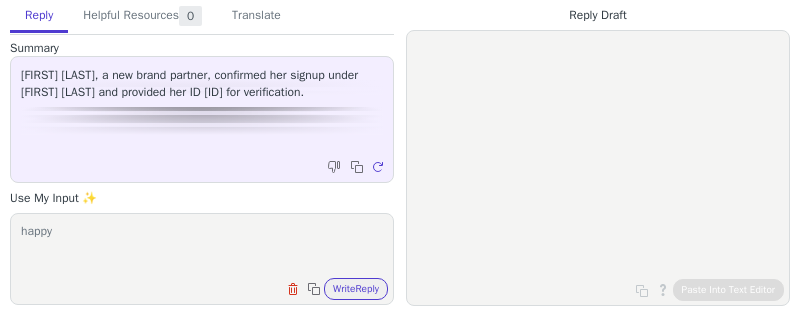 type on "happy t" 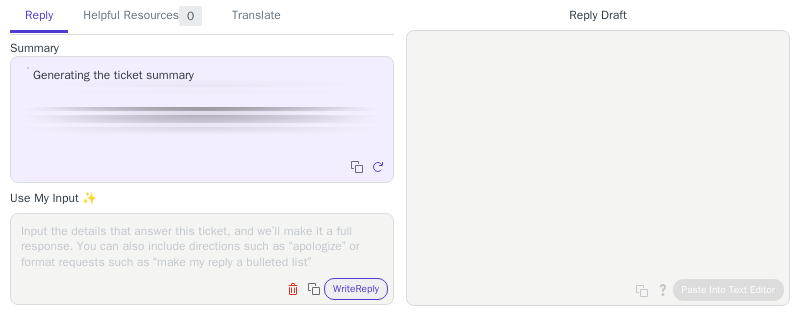 scroll, scrollTop: 0, scrollLeft: 0, axis: both 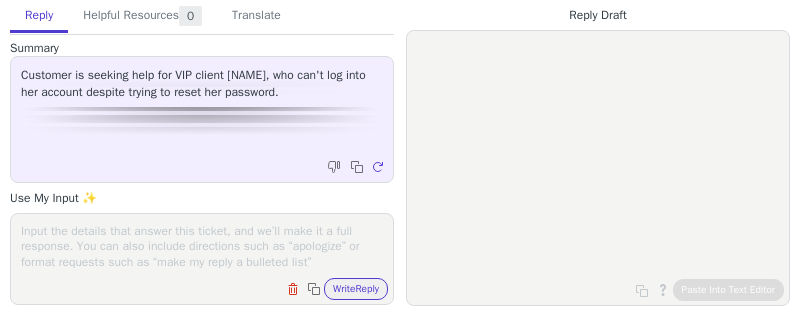 click at bounding box center (202, 246) 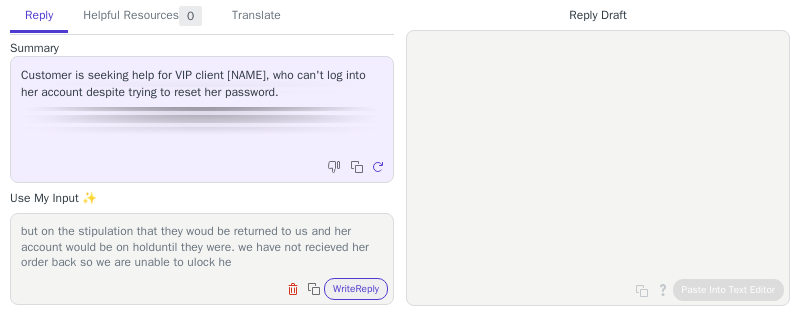 scroll, scrollTop: 62, scrollLeft: 0, axis: vertical 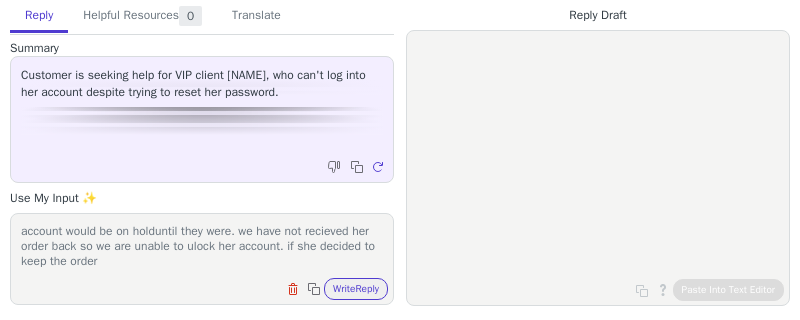 paste on "695419" 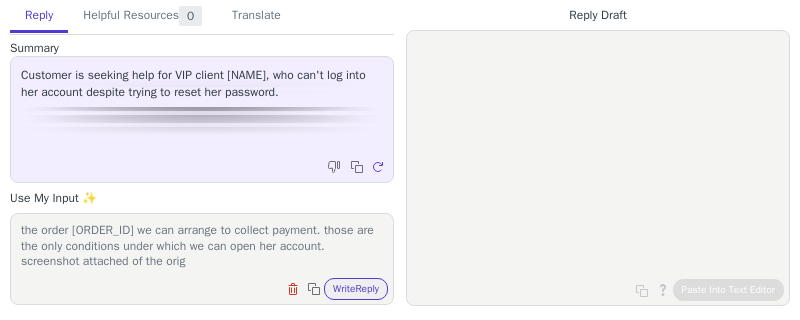 scroll, scrollTop: 108, scrollLeft: 0, axis: vertical 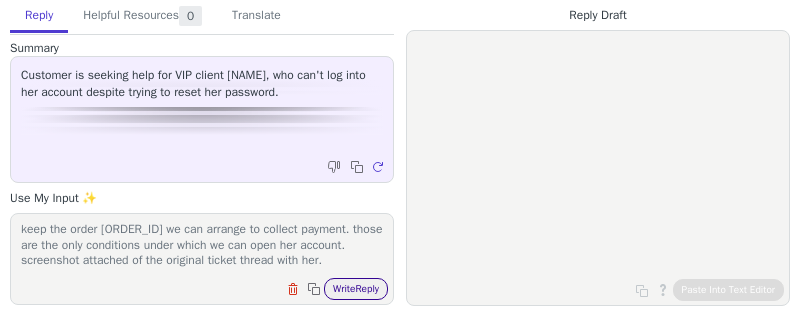 type on "our records show that in May she demanded a refund on an order that had already shpped after corresponding with her ourbilling team agreed to issue the refund prior to the items being returned but on the stipulation that they woud be returned to us and her account would be on holduntil they were. we have not recieved her order back so we are unable to ulock her account. if she decided to keep the order 695419 we can arrange to collect payment. those are the only conditions under which we can open her account. screenshot attached of the original ticket thread with her." 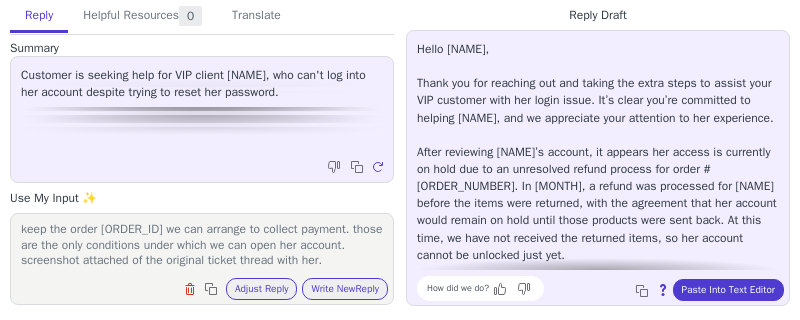 click on "Hello Hardie, Thank you for reaching out and taking the extra steps to assist your VIP customer with her login issue. It’s clear you’re committed to helping Kathy, and we appreciate your attention to her experience. After reviewing Kathy’s account, it appears her access is currently on hold due to an unresolved refund process for order #695419. In May, a refund was processed for Kathy before the items were returned, with the agreement that her account would remain on hold until those products were sent back. At this time, we have not received the returned items, so her account cannot be unlocked just yet. If Kathy wishes to keep her order instead, payment for the refunded amount can be arranged. Once either the items are returned or payment is completed, her account will be reactivated. Please let us know how she would like to proceed, or if there’s any other way we can help clarify next steps. We’re here to support you and Kathy every step of the way!" at bounding box center [598, 221] 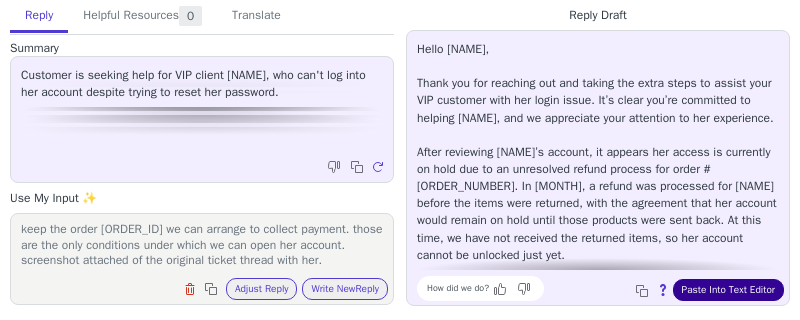 click on "Paste Into Text Editor" at bounding box center (728, 290) 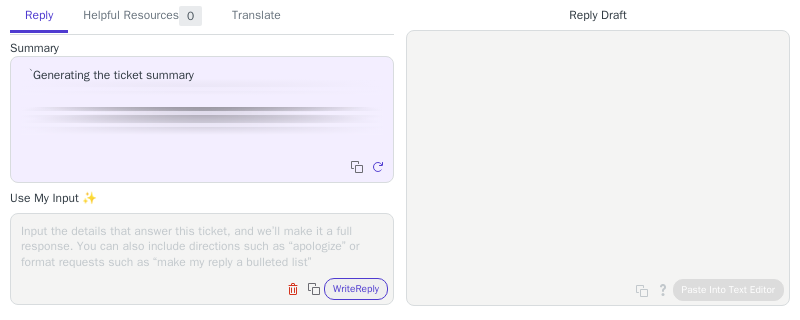 scroll, scrollTop: 0, scrollLeft: 0, axis: both 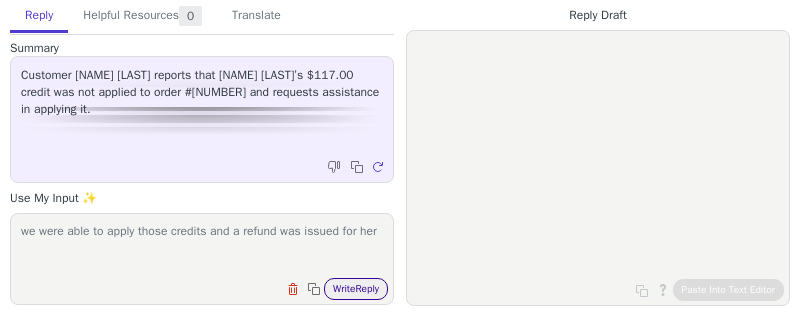 type on "we were able to apply those credits and a refund was issued for her" 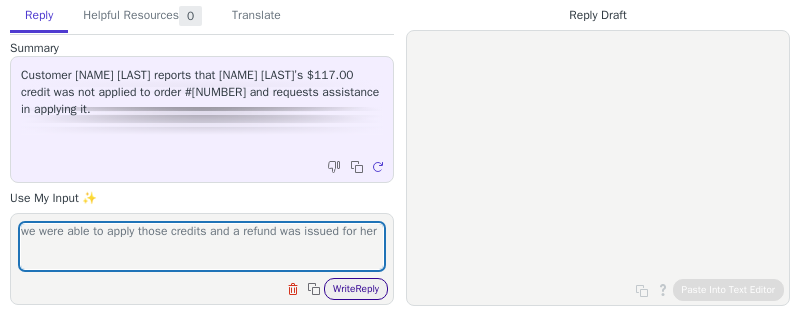 click on "Write  Reply" at bounding box center (356, 289) 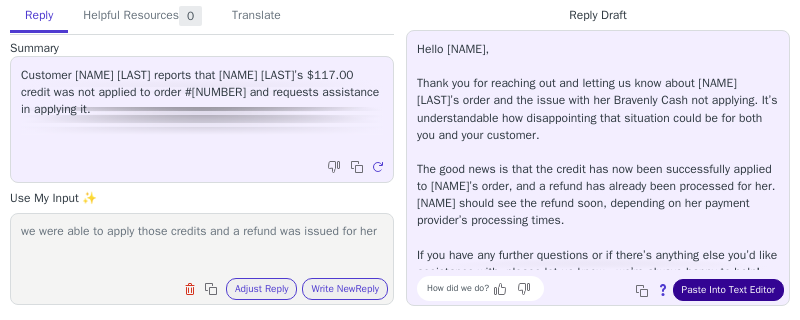 click on "Paste Into Text Editor" at bounding box center [728, 290] 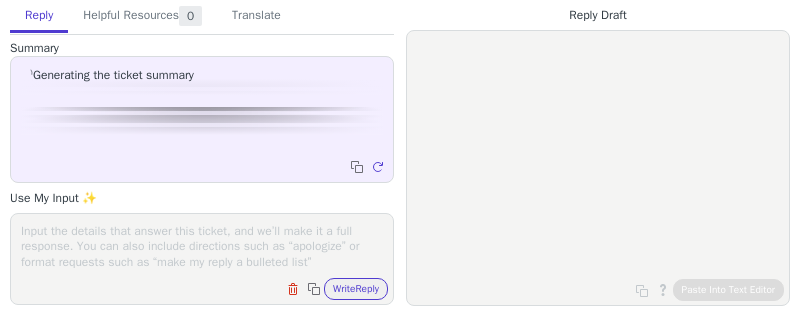scroll, scrollTop: 0, scrollLeft: 0, axis: both 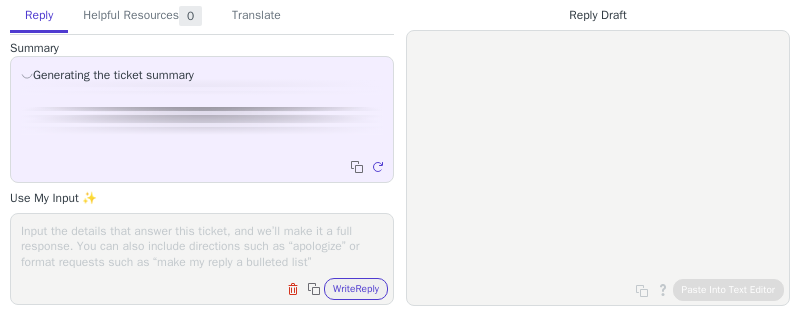 click at bounding box center (202, 246) 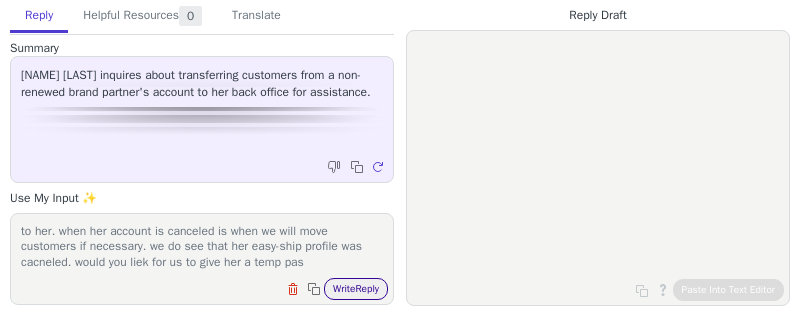 scroll, scrollTop: 46, scrollLeft: 0, axis: vertical 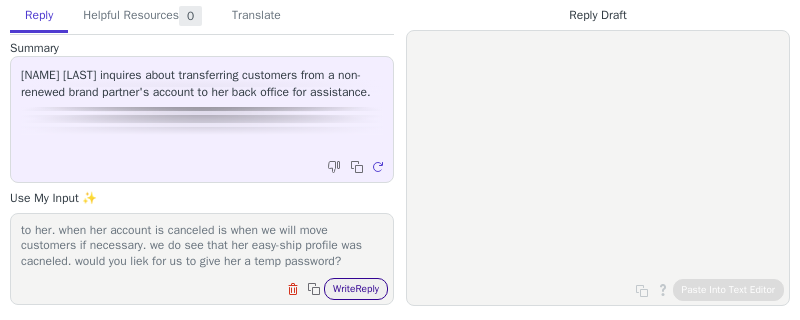 type on "she didn't renew her acount but she is still within her grace period so her accont has not been closed and her customers are still direct to her. when her account is canceled is when we will move customers if necessary. we do see that her easy-ship profile was cacneled. would you liek for us to give her a temp password?" 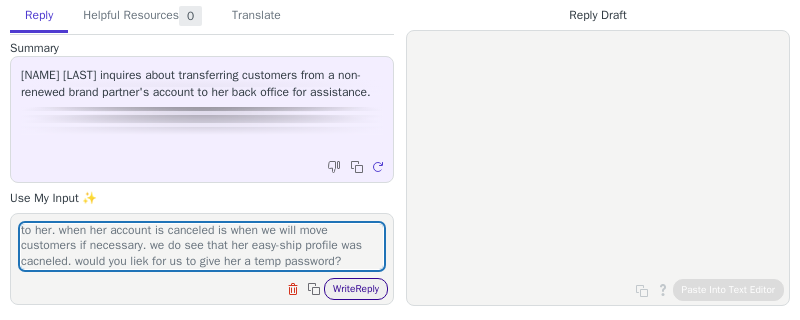 click on "Write  Reply" at bounding box center [356, 289] 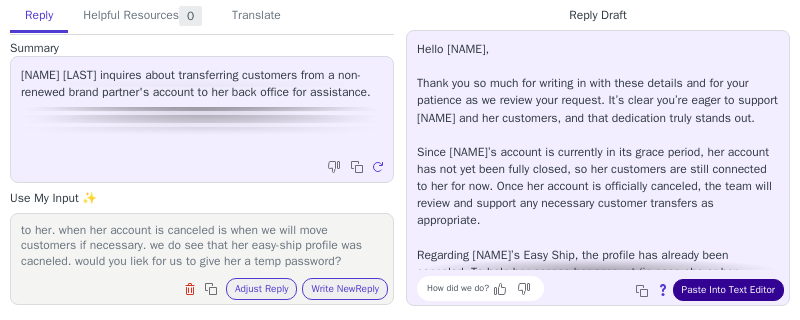 click on "Paste Into Text Editor" at bounding box center [728, 290] 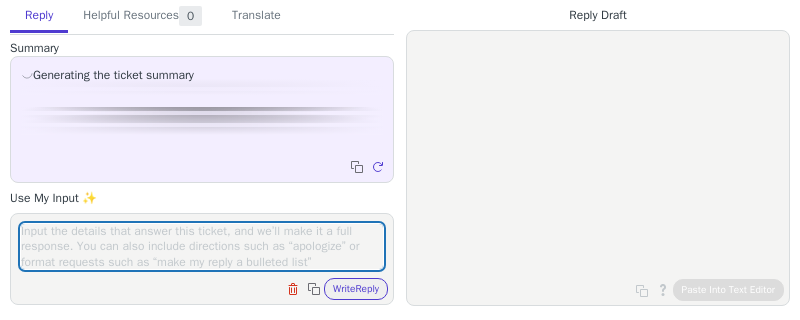 scroll, scrollTop: 0, scrollLeft: 0, axis: both 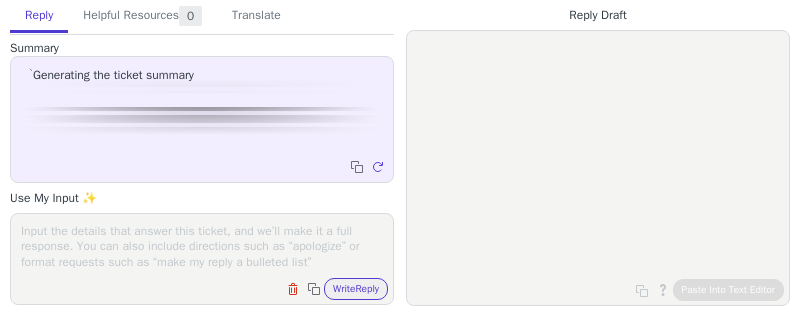 click at bounding box center (202, 246) 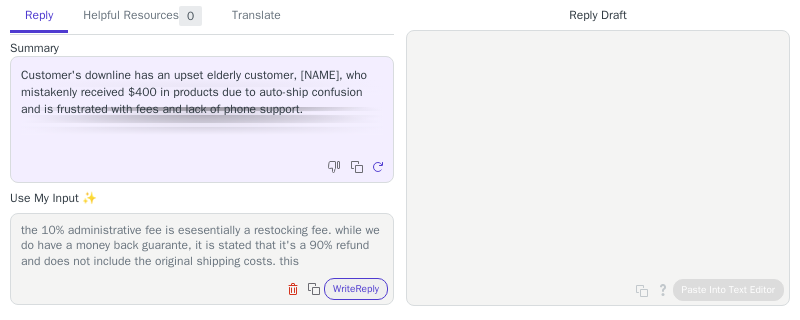 scroll, scrollTop: 62, scrollLeft: 0, axis: vertical 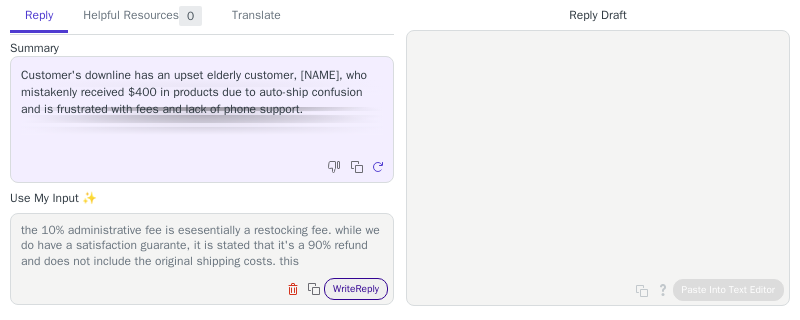 type on "that has been cacneled. just be awared that she did have to select a date on the calendar and then confirm twice while selecting easy ship.
the 10% administrative fee is esesentially a restocking fee. while we do have a satisfaction guarante, it is stated that it's a 90% refund and does not include the original shipping costs. this" 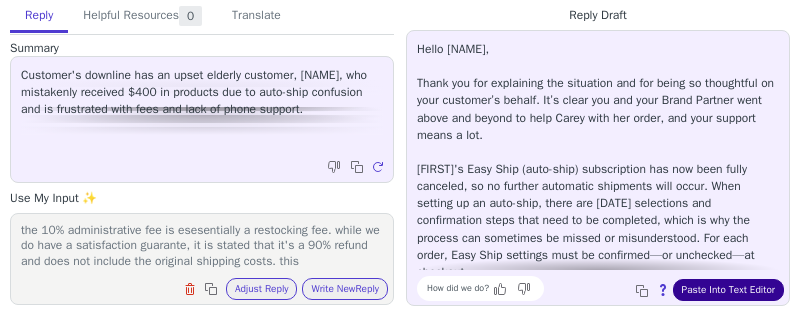 click on "Paste Into Text Editor" at bounding box center [728, 290] 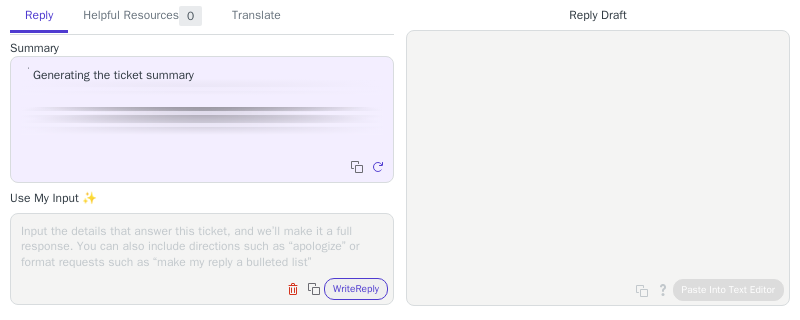 scroll, scrollTop: 0, scrollLeft: 0, axis: both 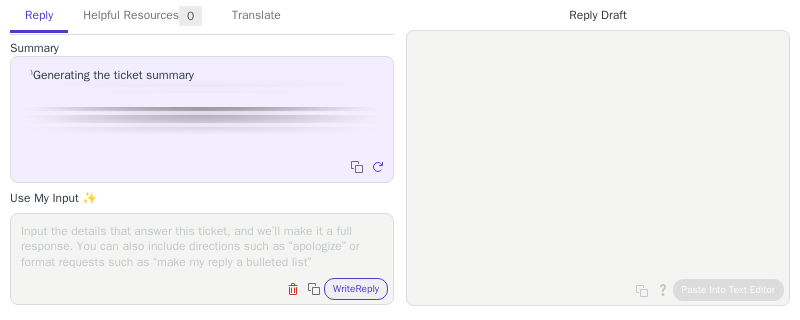 click at bounding box center (202, 246) 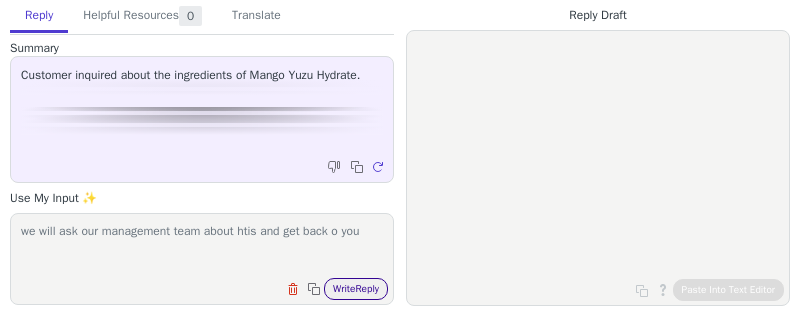 type on "we will ask our management team about htis and get back o you" 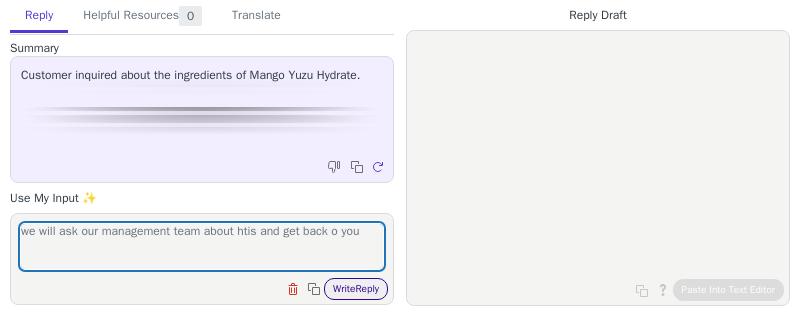 click on "Write  Reply" at bounding box center [356, 289] 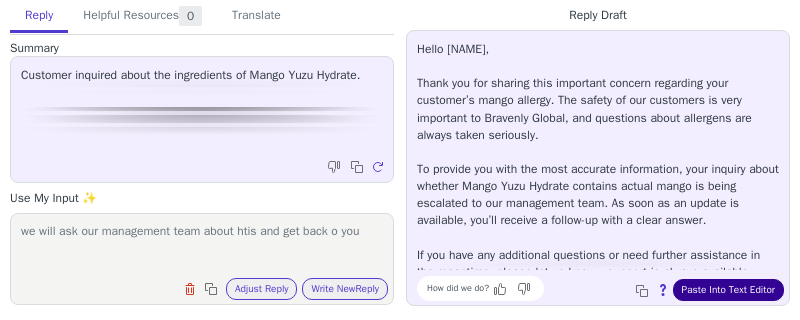 click on "Paste Into Text Editor" at bounding box center (728, 290) 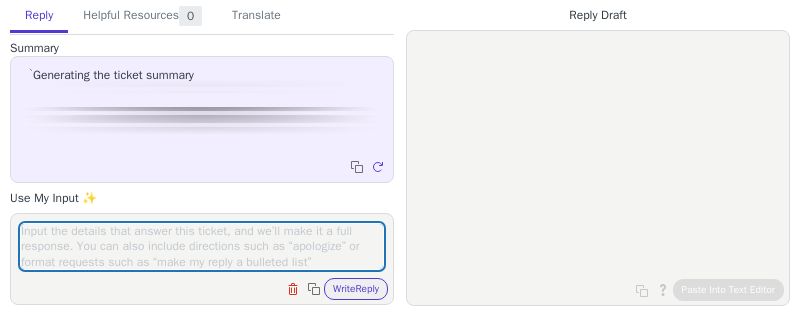 scroll, scrollTop: 0, scrollLeft: 0, axis: both 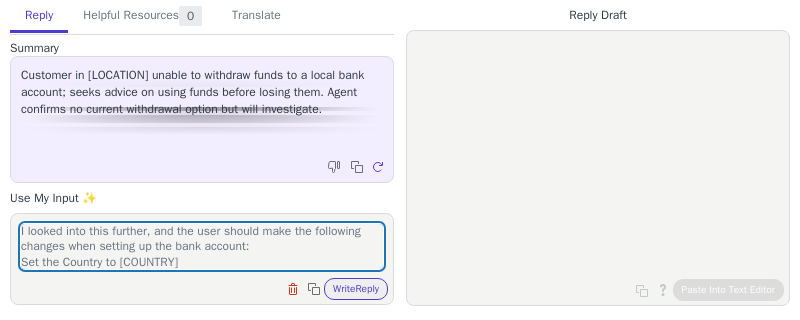 click on "I looked into this further, and the user should make the following changes when setting up the bank account:
Set the Country to United States
Set the State to Guam
This should resolve the issue. Please let me know if the problem persists." at bounding box center (202, 246) 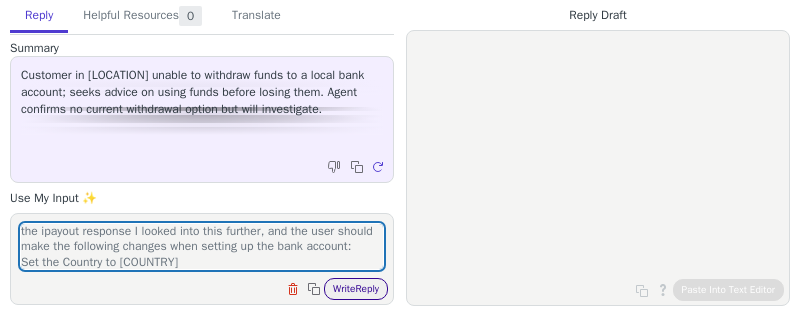 type on "the ipayout response I looked into this further, and the user should make the following changes when setting up the bank account:
Set the Country to United States
Set the State to Guam
This should resolve the issue. Please let me know if the problem persists." 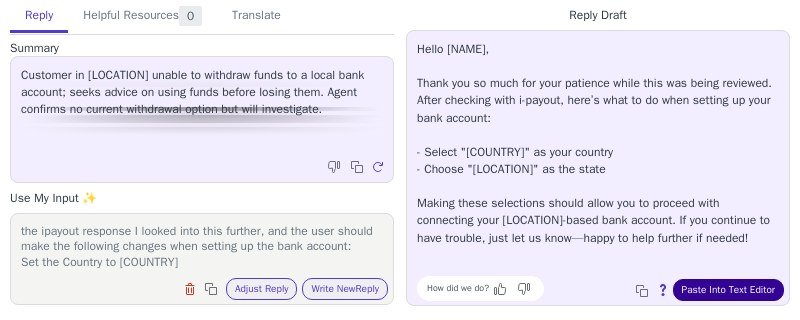 click on "Paste Into Text Editor" at bounding box center (728, 290) 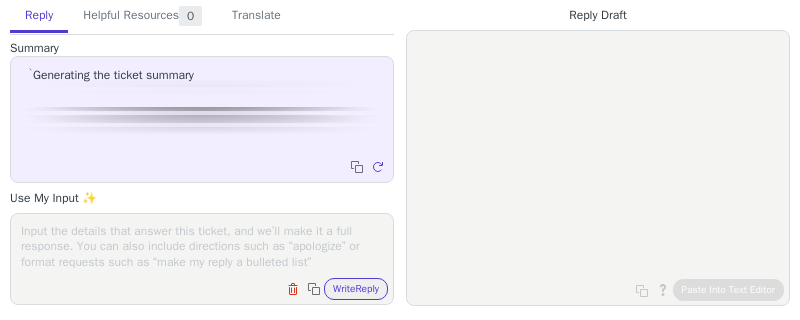 scroll, scrollTop: 0, scrollLeft: 0, axis: both 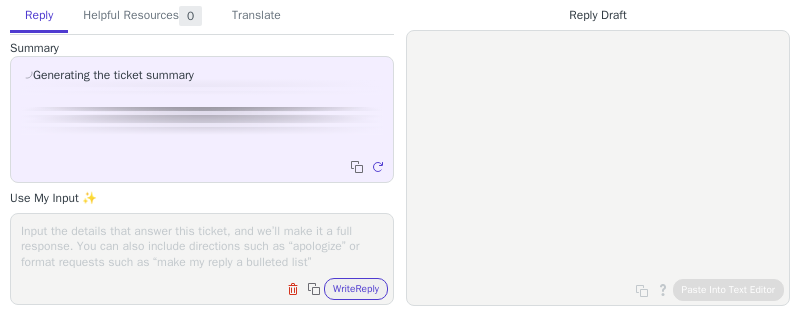 click at bounding box center (202, 246) 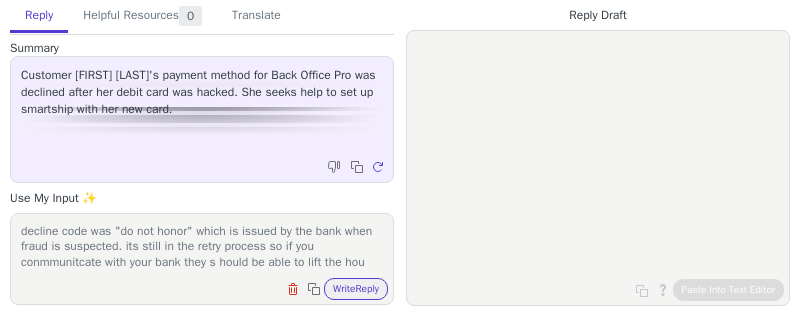 scroll, scrollTop: 16, scrollLeft: 0, axis: vertical 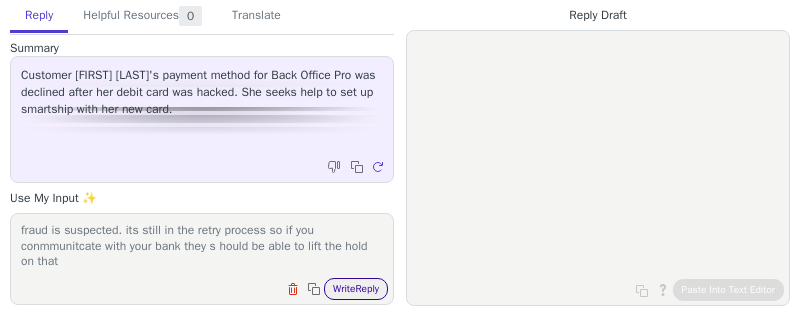 type on "decline code was "do not honor" which is issued by the bank when fraud is suspected. its still in the retry process so if you conmmunitcate with your bank they s hould be able to lift the hold on that" 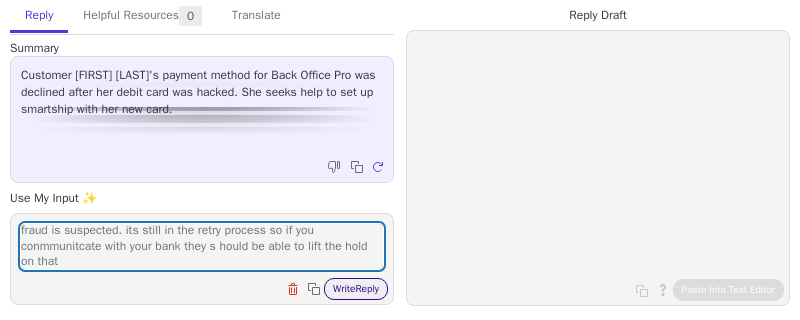 click on "Write  Reply" at bounding box center (356, 289) 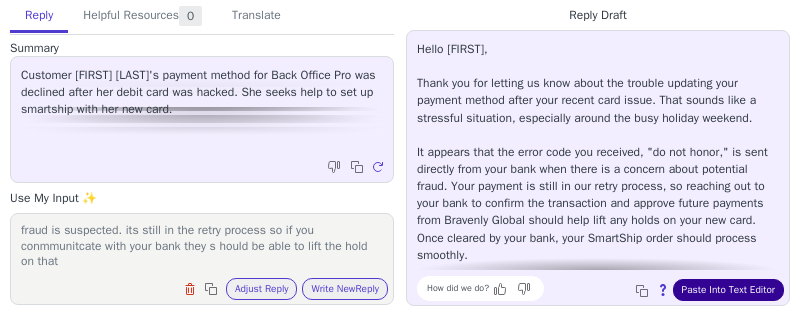 click on "Paste Into Text Editor" at bounding box center (728, 290) 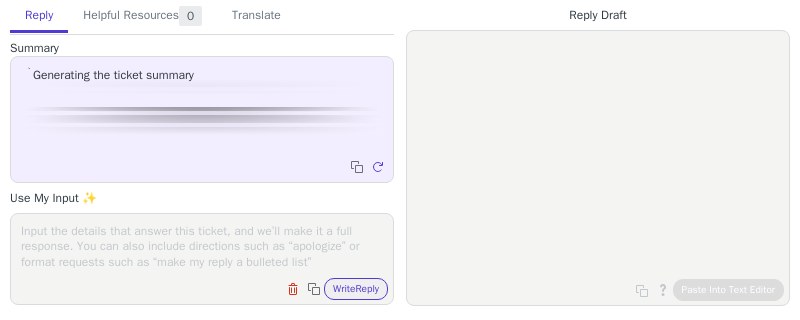 scroll, scrollTop: 0, scrollLeft: 0, axis: both 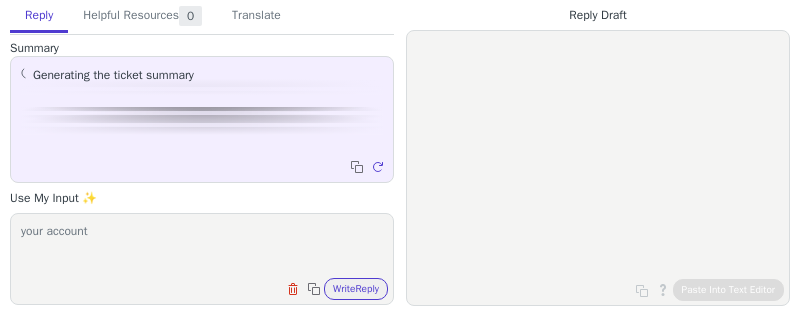 paste on "[ACCOUNT_ID]" 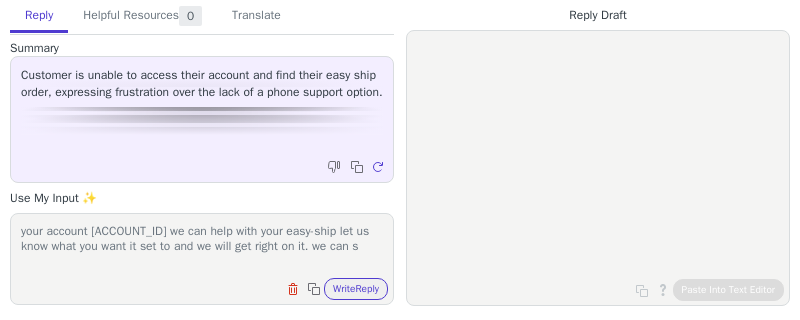 scroll, scrollTop: 0, scrollLeft: 0, axis: both 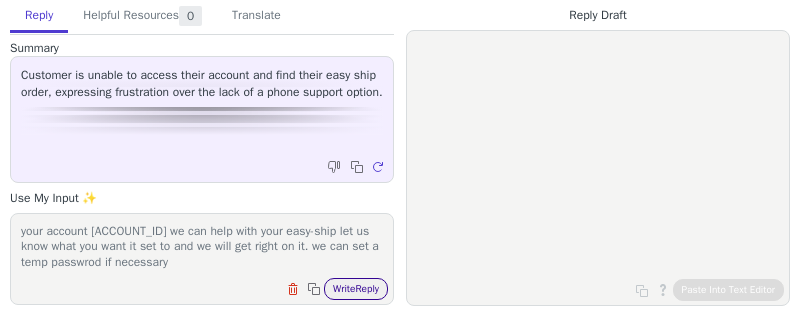 type on "your account [ACCOUNT_ID] we can help with your easy-ship let us know what you want it set to and we will get right on it. we can set a temp passwrod if necessary" 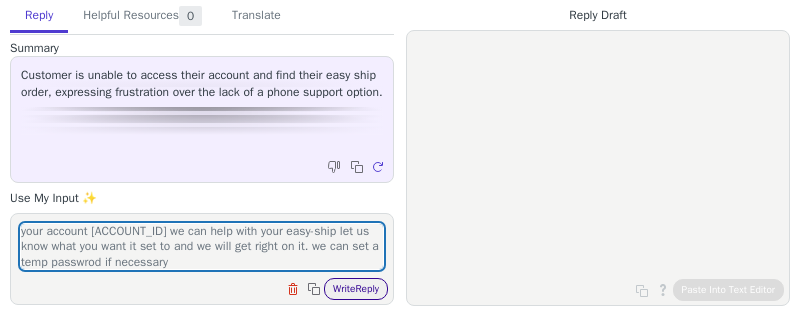 click on "Write  Reply" at bounding box center [356, 289] 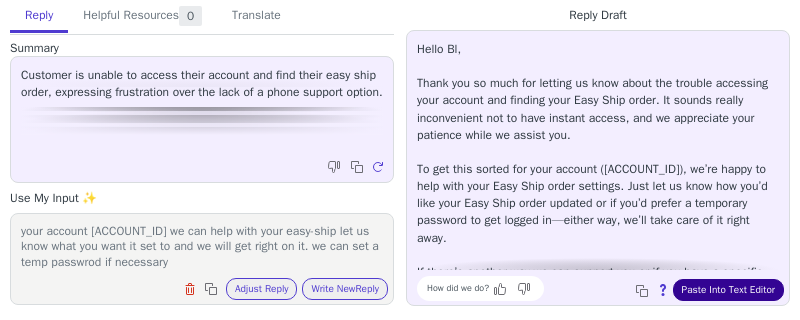 click on "Paste Into Text Editor" at bounding box center [728, 290] 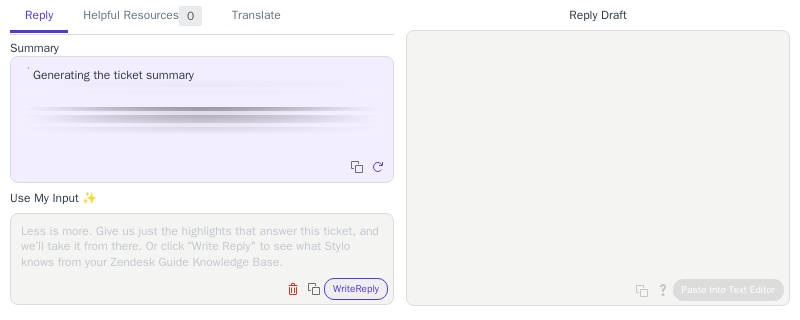 scroll, scrollTop: 0, scrollLeft: 0, axis: both 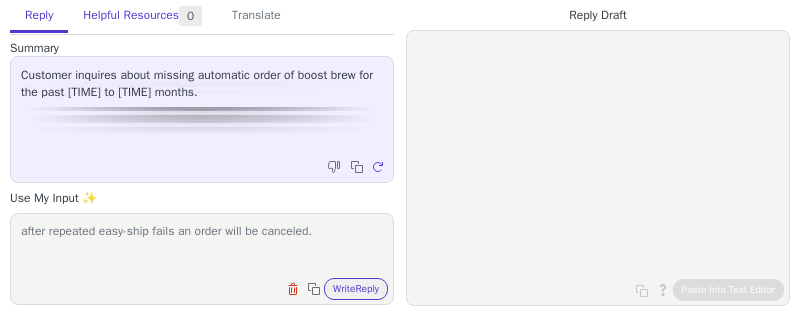 type on "after repeated easy-ship fails an order will be canceled." 